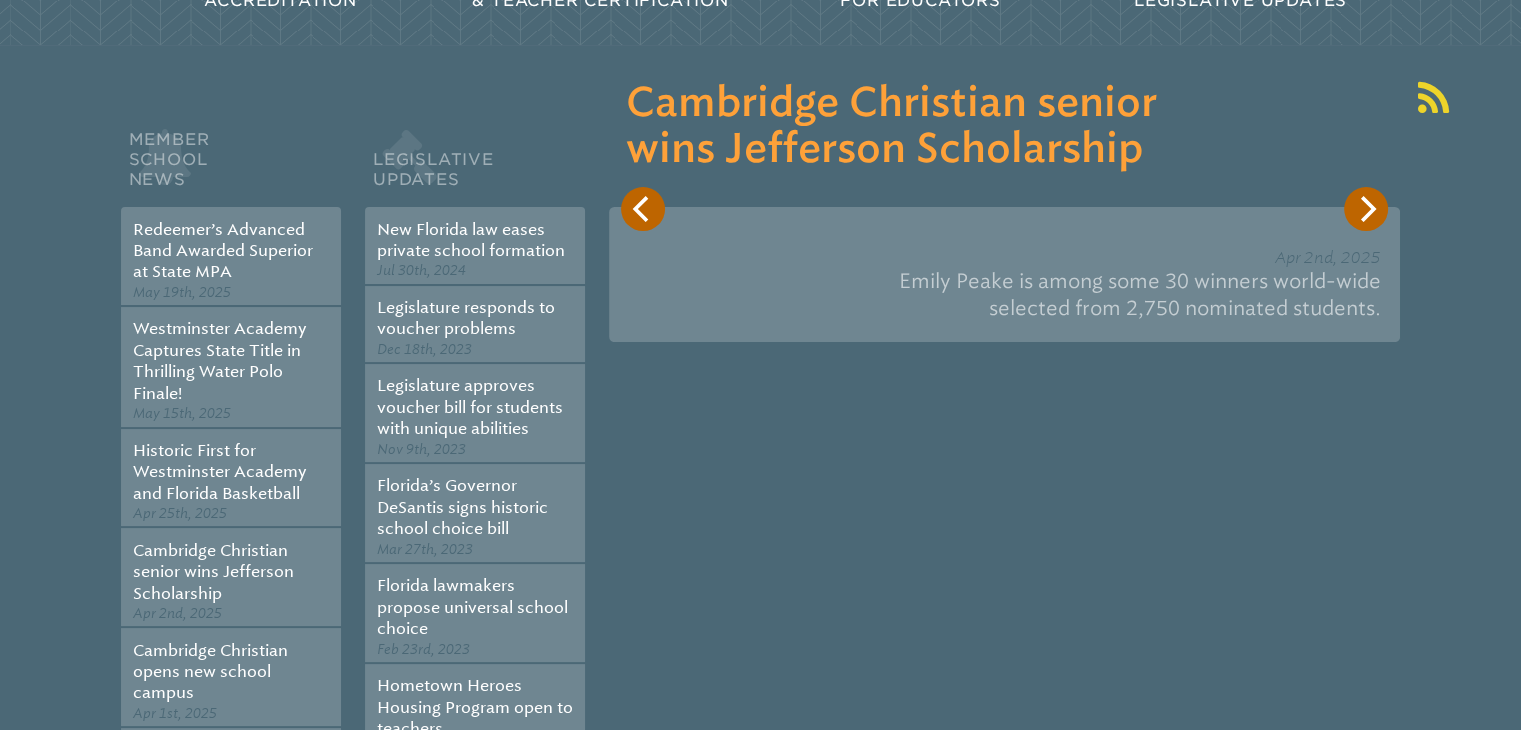 scroll, scrollTop: 0, scrollLeft: 0, axis: both 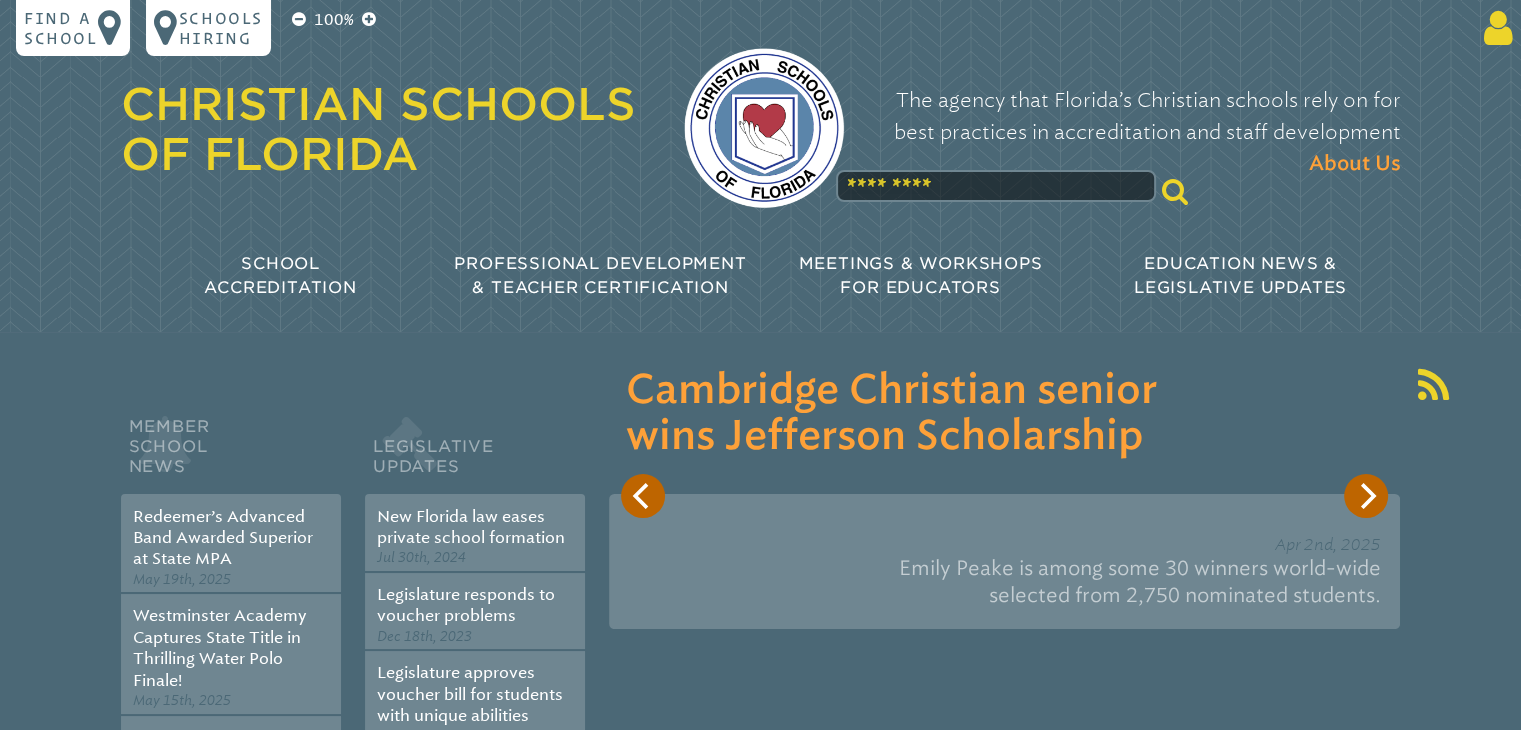 click at bounding box center (1494, 28) 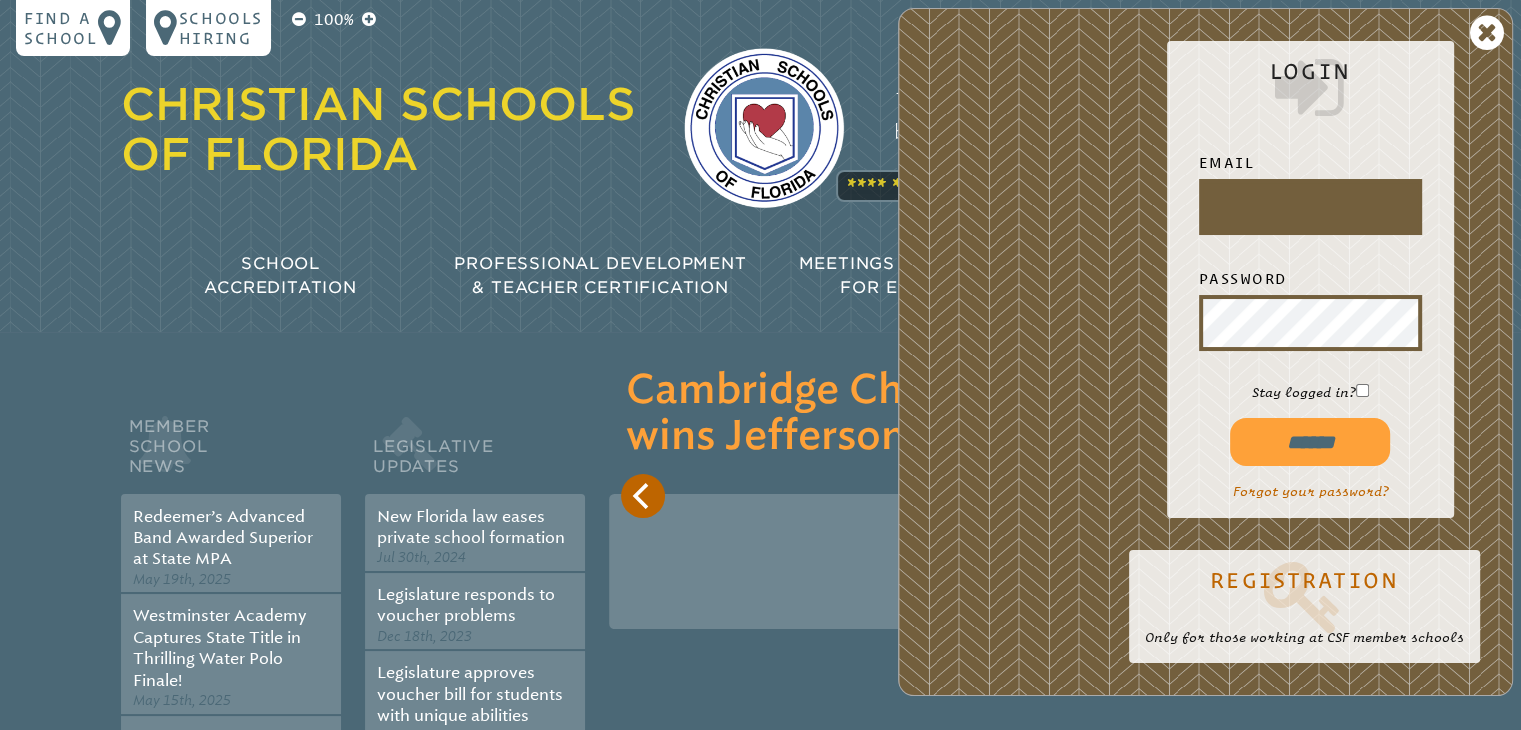 click at bounding box center (1310, 207) 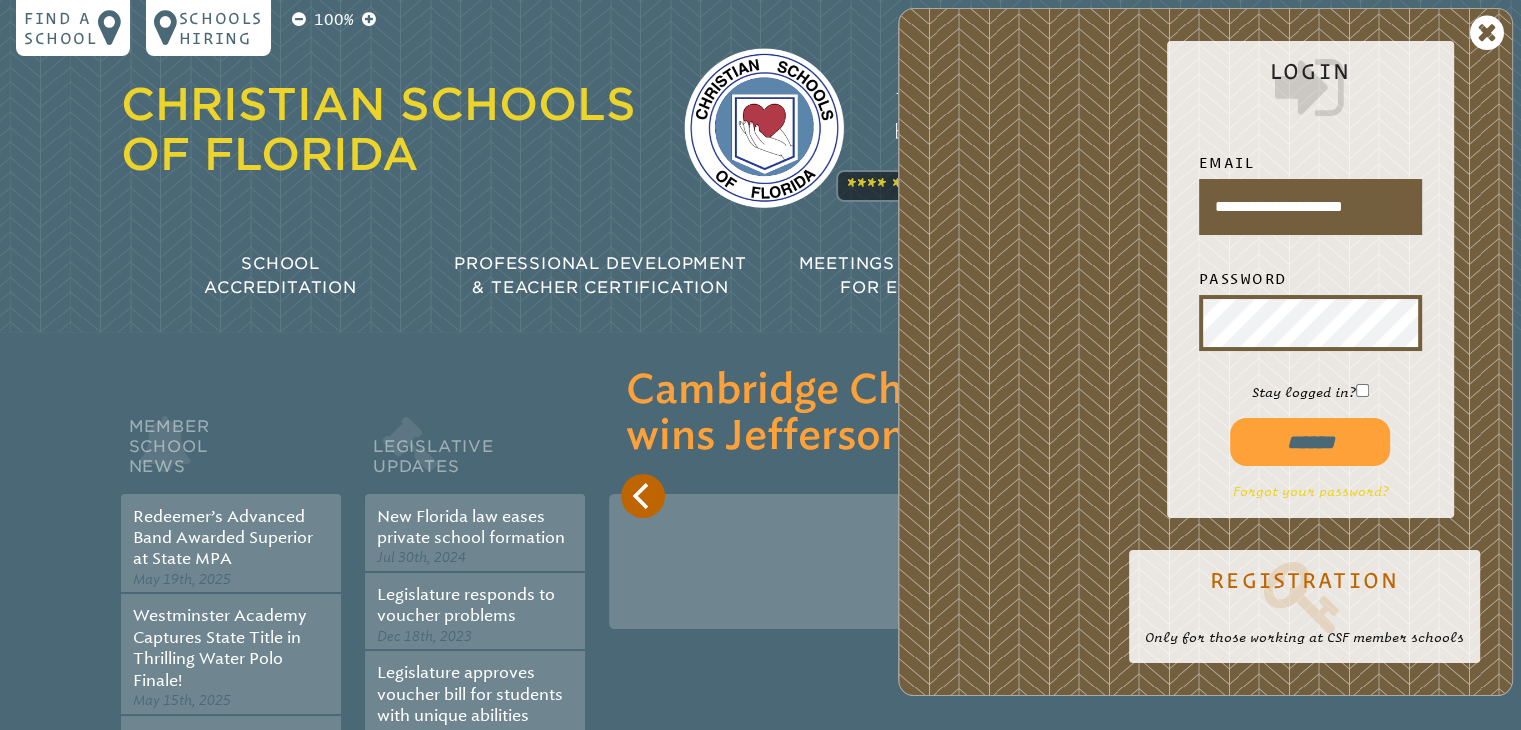 click on "Forgot your password?" at bounding box center [1310, 491] 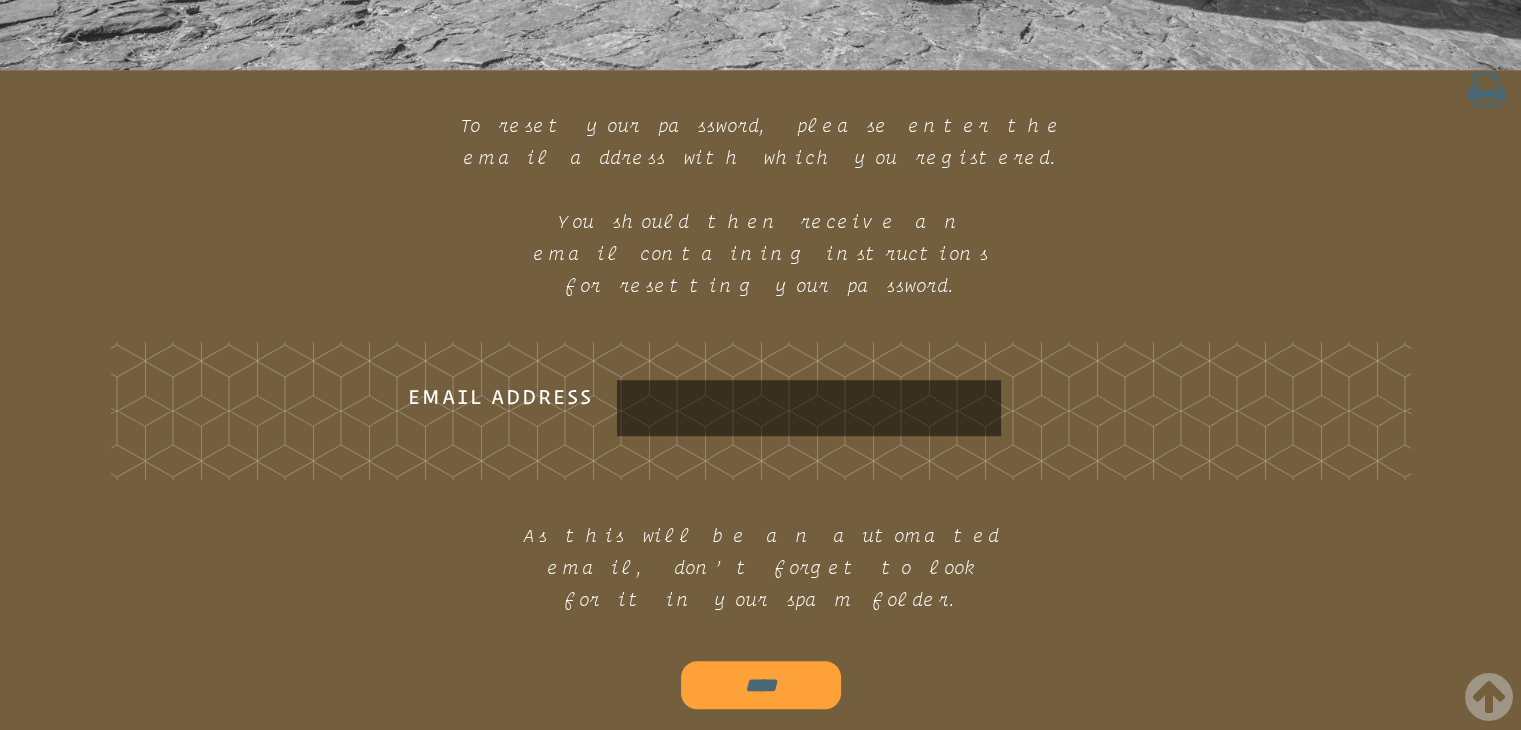 scroll, scrollTop: 1182, scrollLeft: 0, axis: vertical 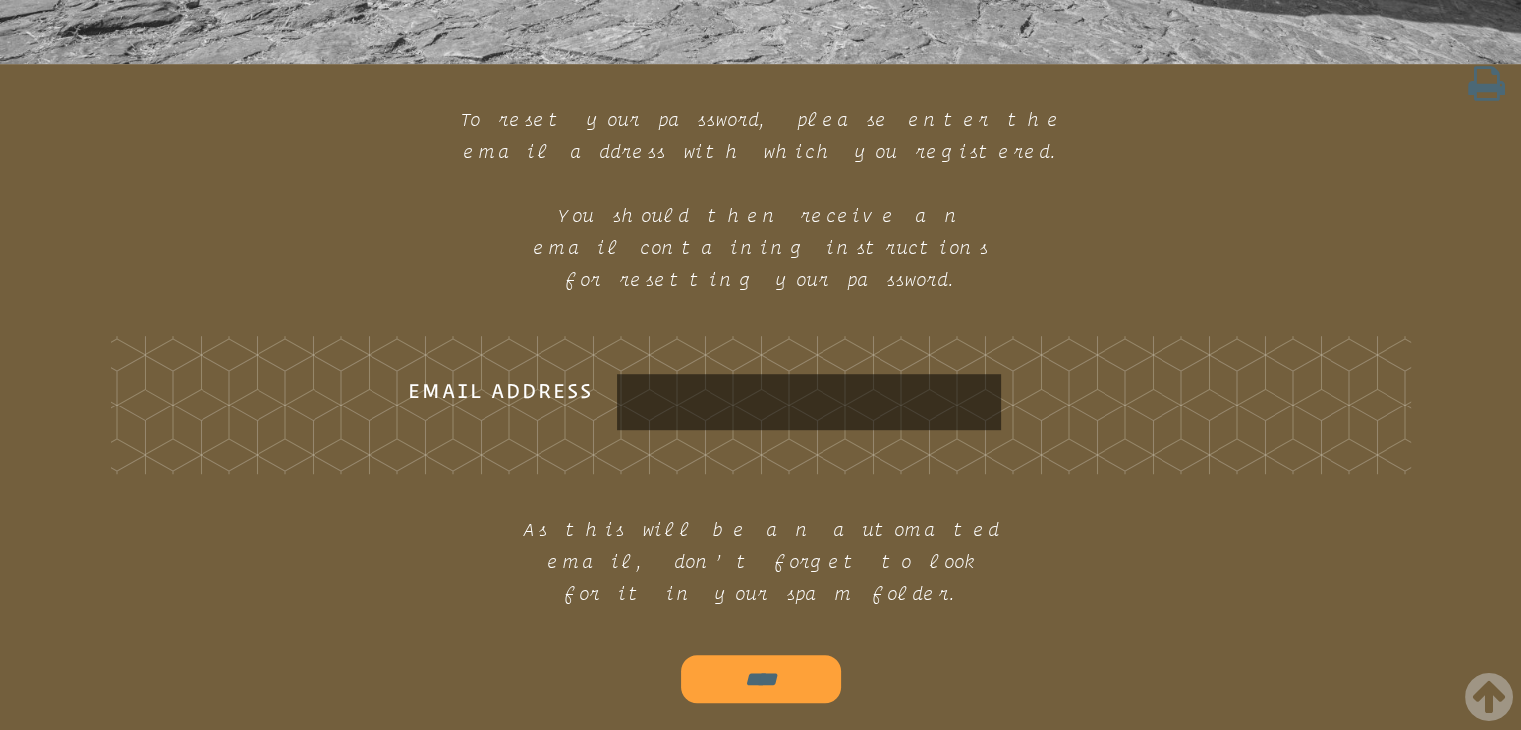 click on "Email Address" at bounding box center [809, 402] 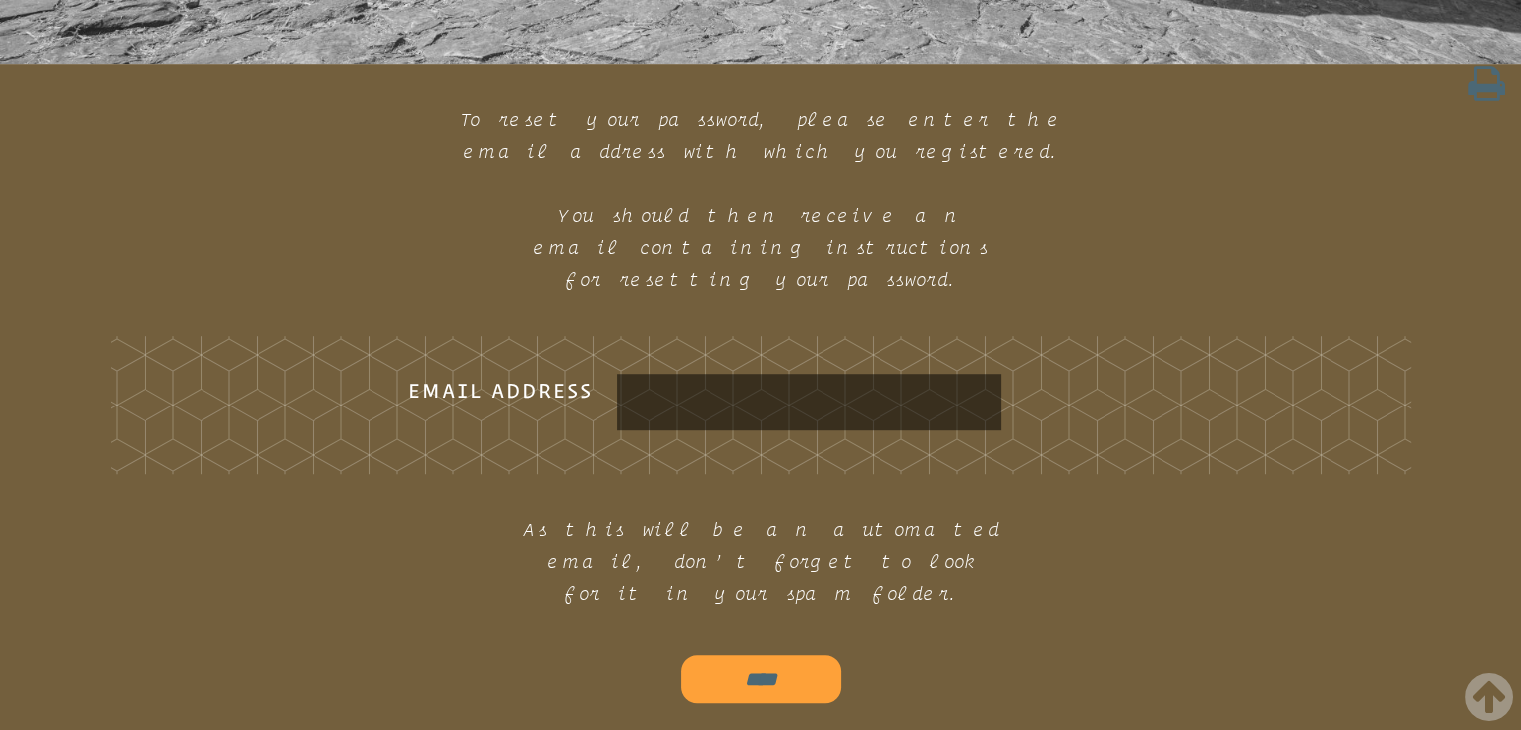 type on "**********" 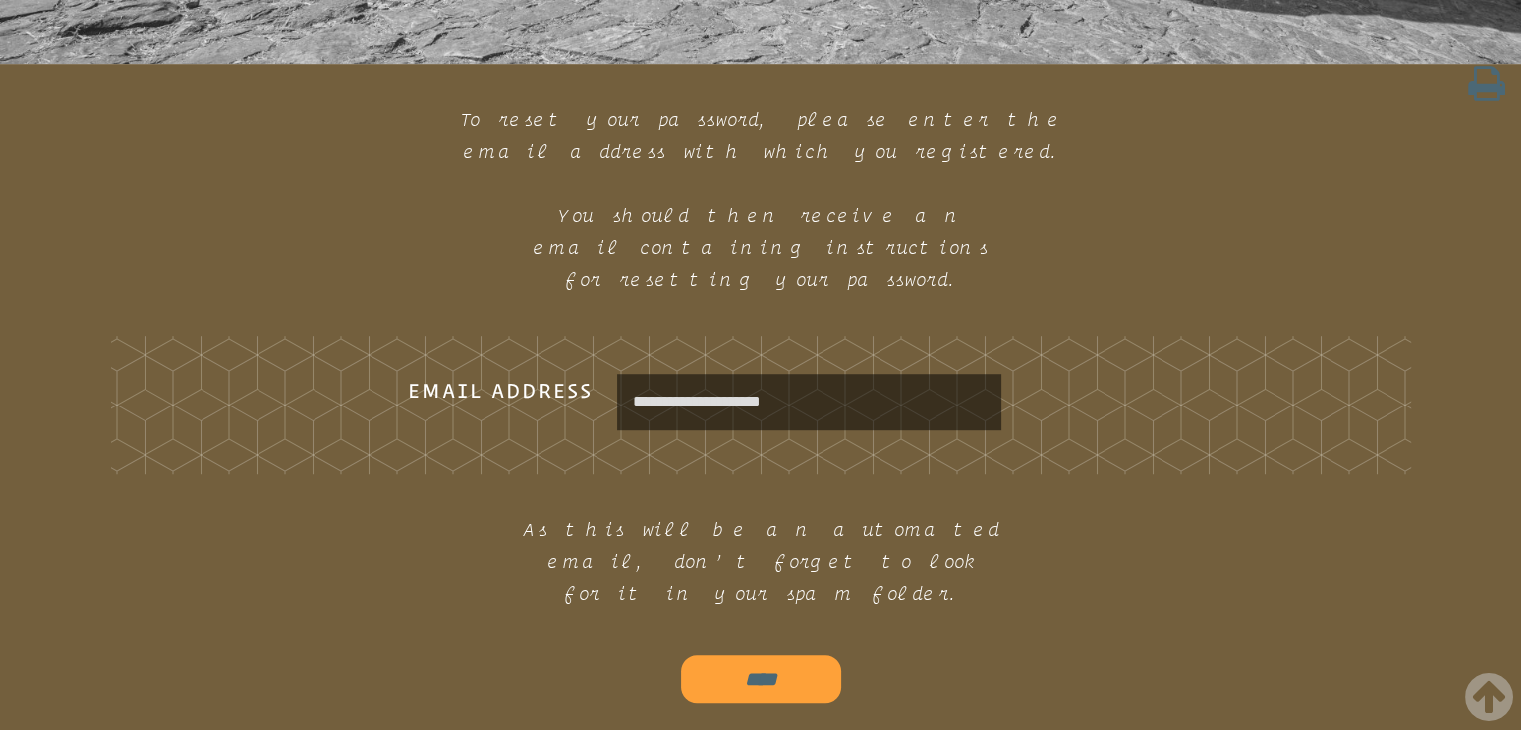 click on "****" at bounding box center (761, 679) 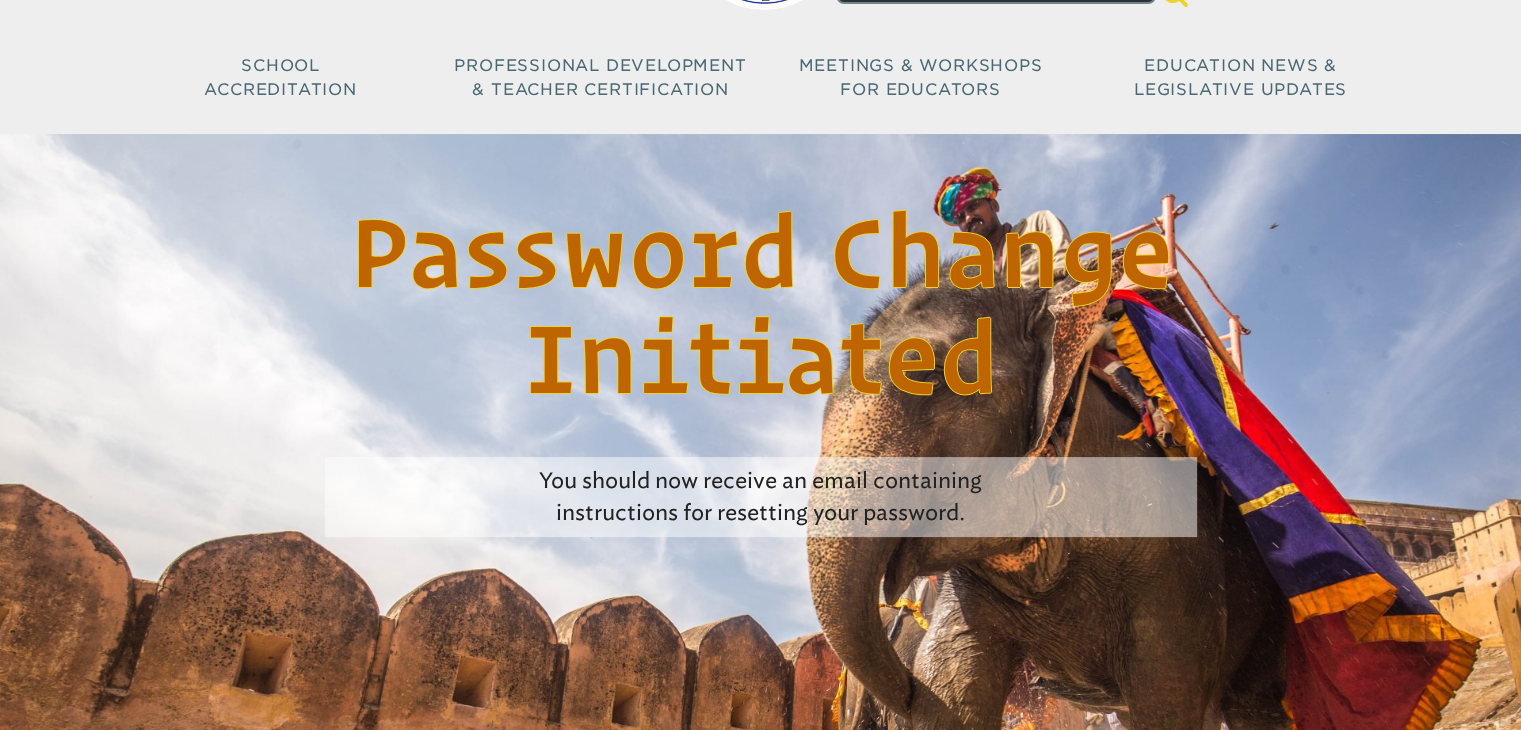 scroll, scrollTop: 0, scrollLeft: 0, axis: both 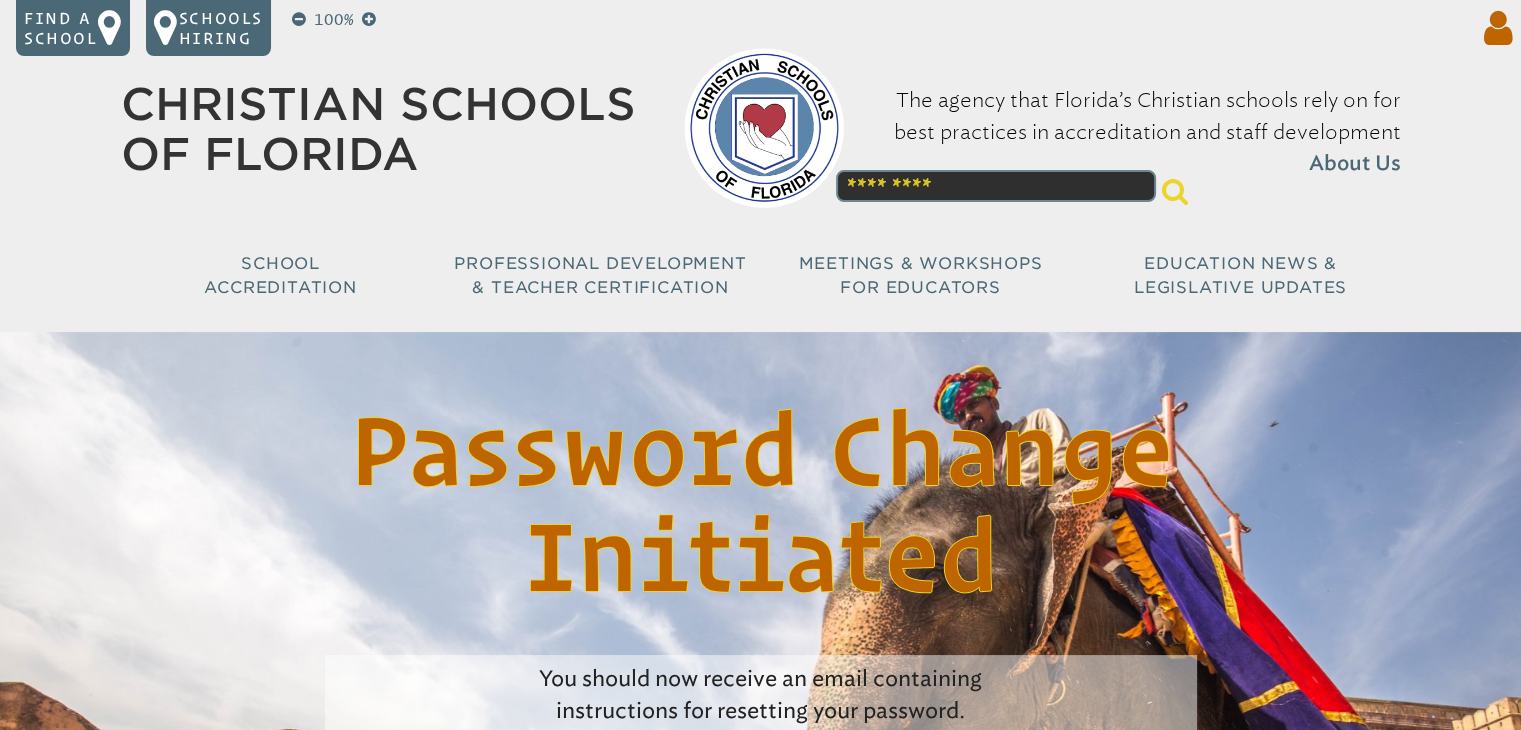click at bounding box center [1494, 28] 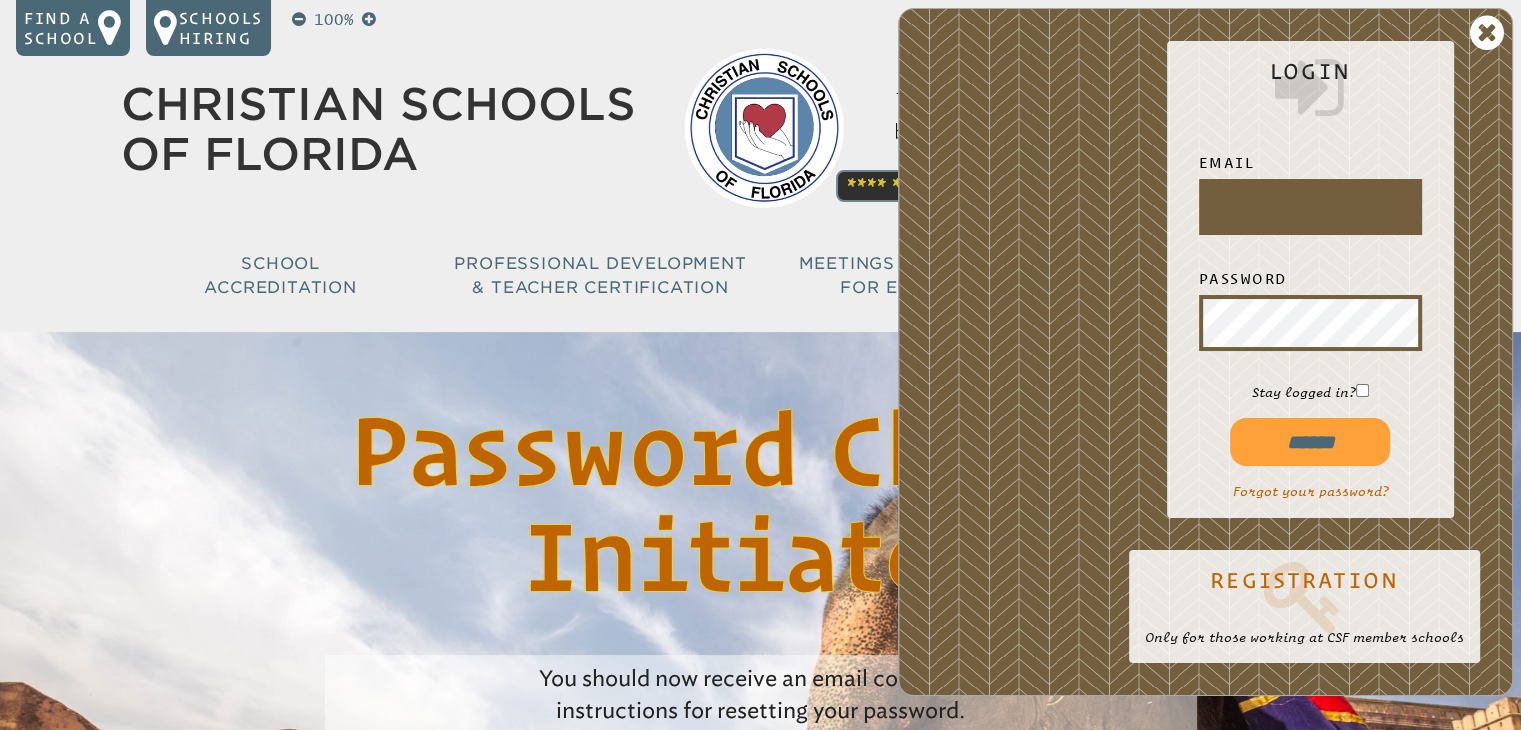 click at bounding box center (1310, 207) 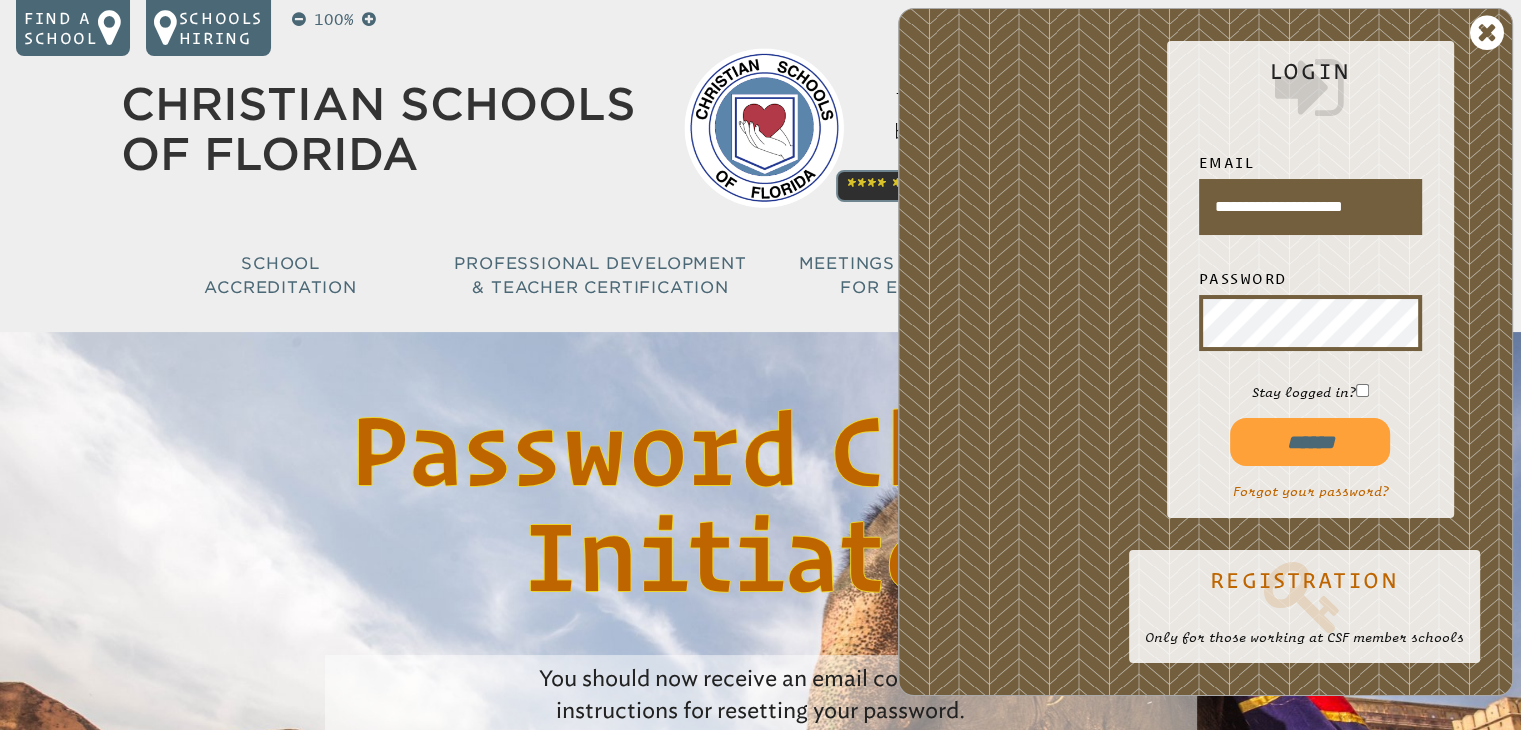 click on "******" at bounding box center [1310, 442] 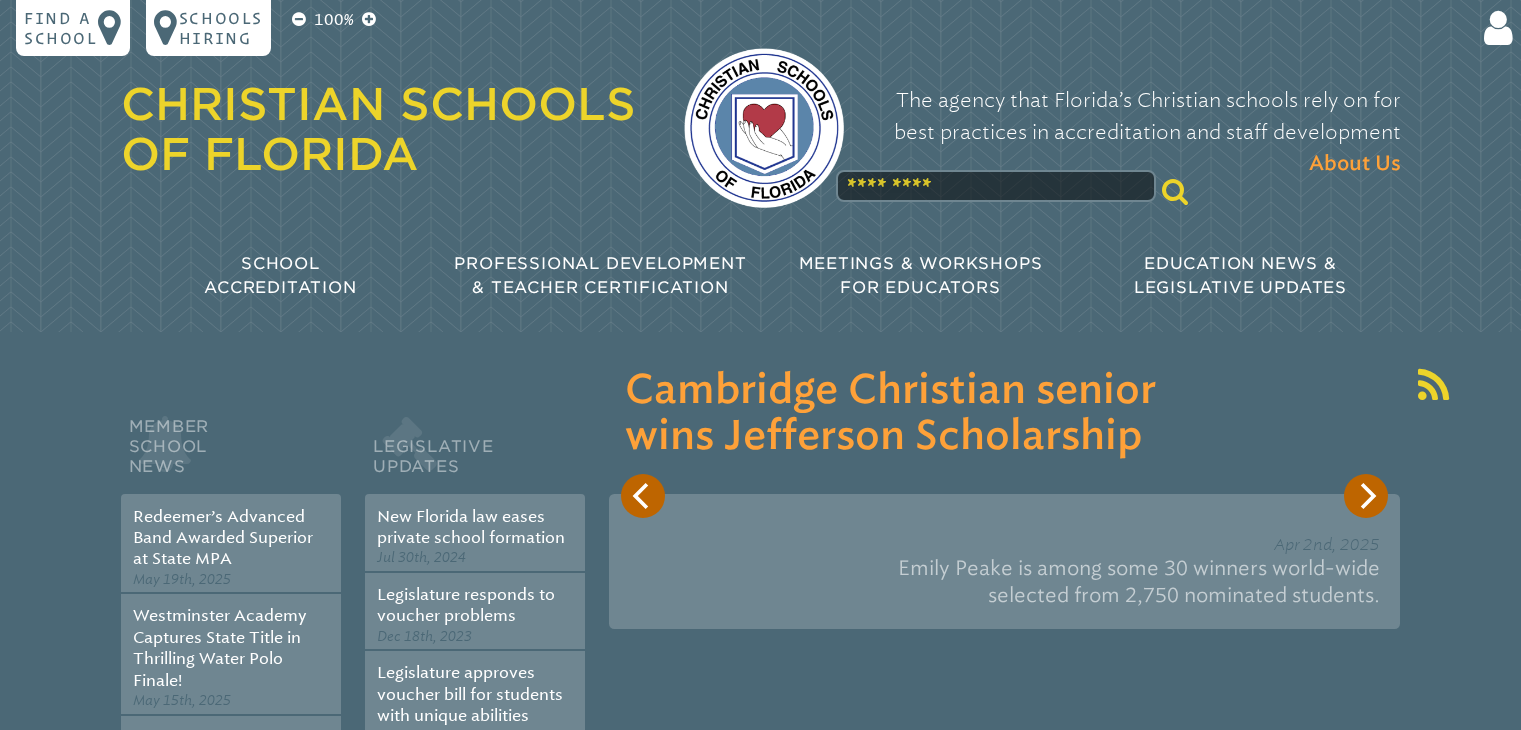 scroll, scrollTop: 0, scrollLeft: 0, axis: both 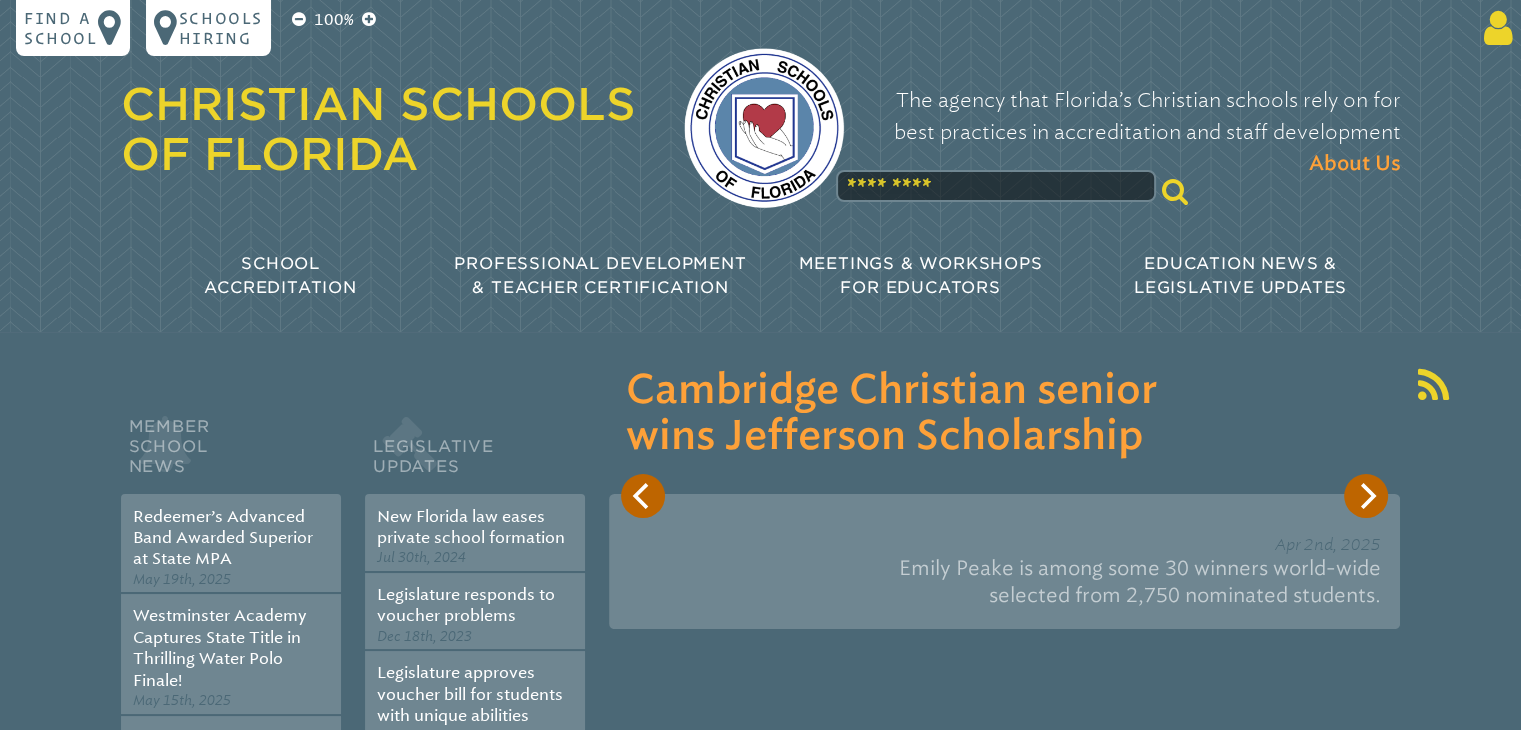 type on "**********" 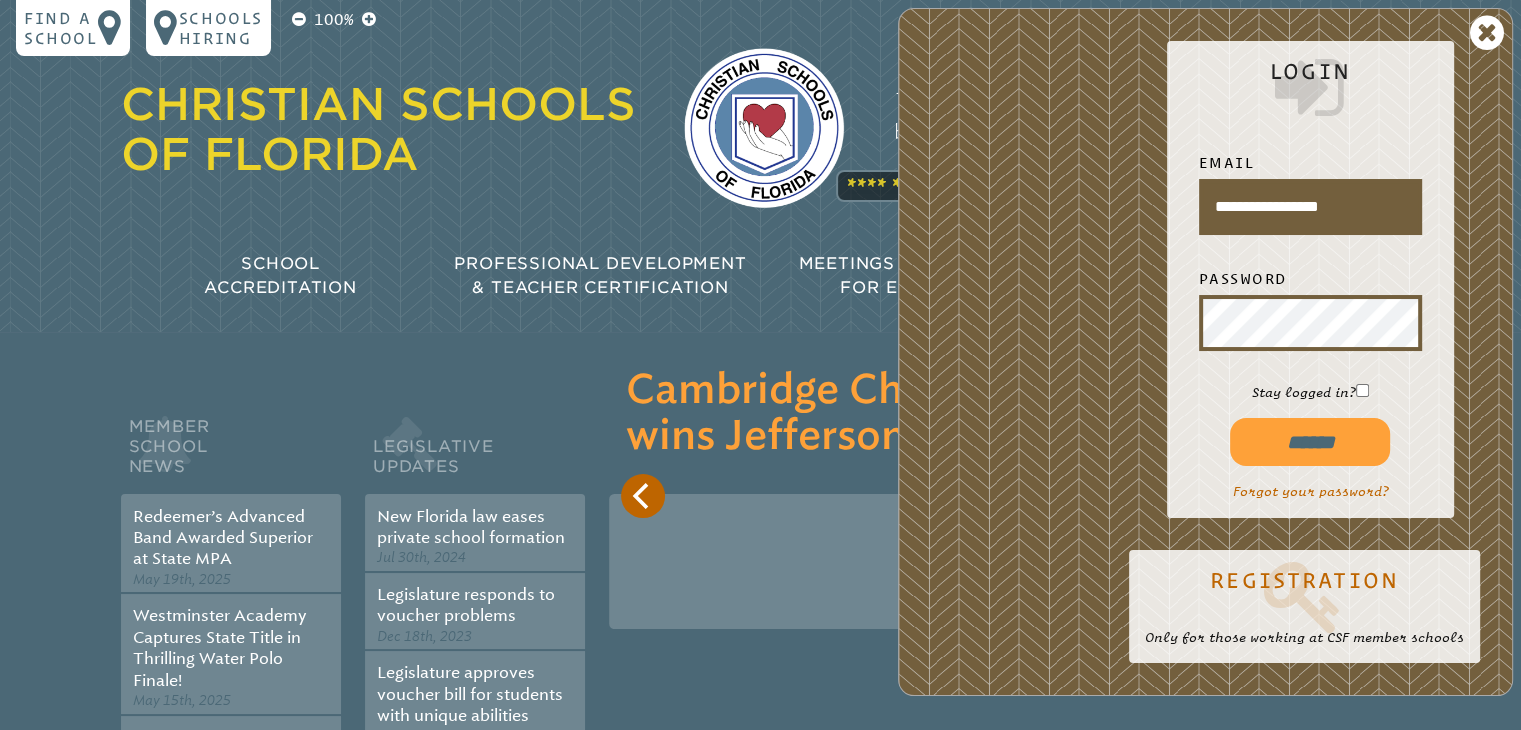 click on "******" at bounding box center [1310, 442] 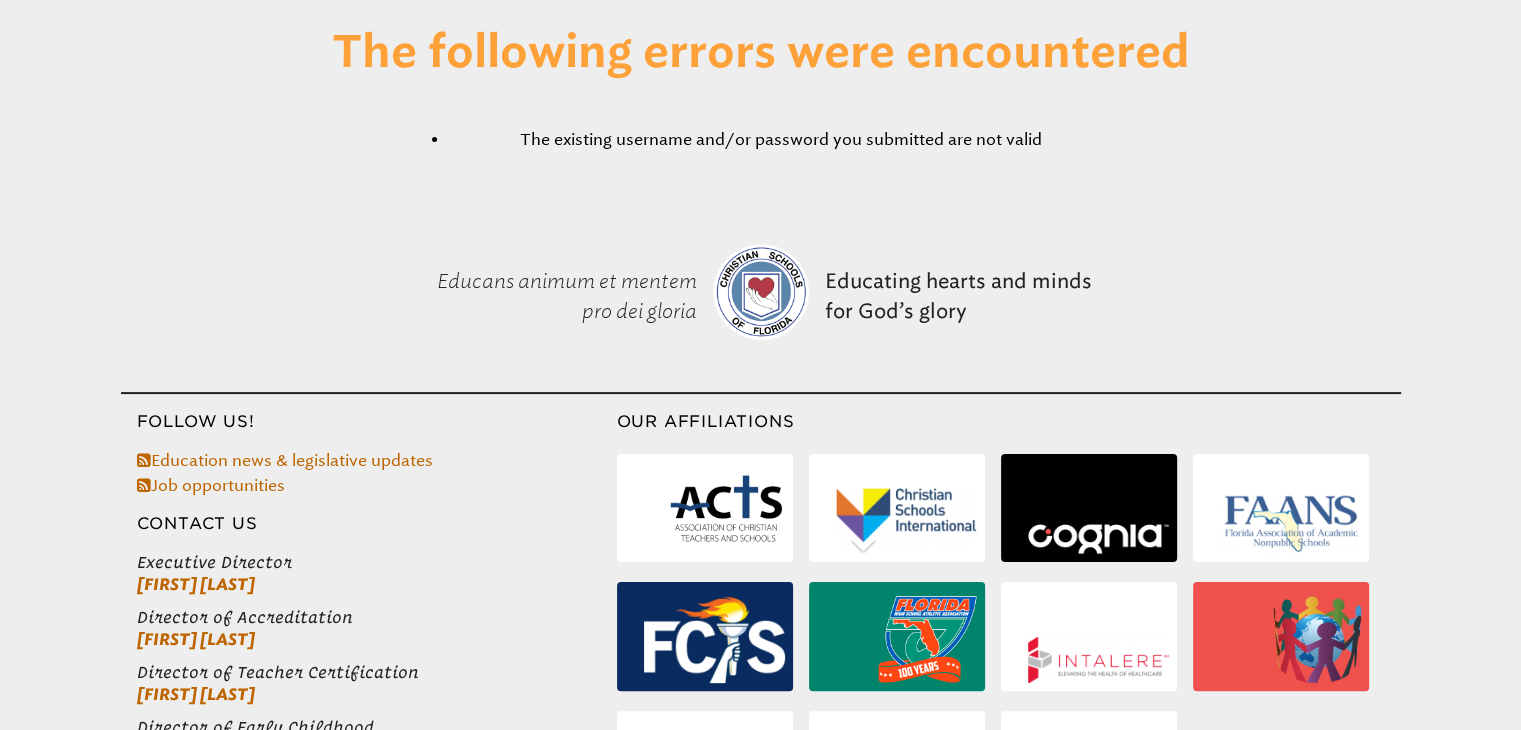 scroll, scrollTop: 0, scrollLeft: 0, axis: both 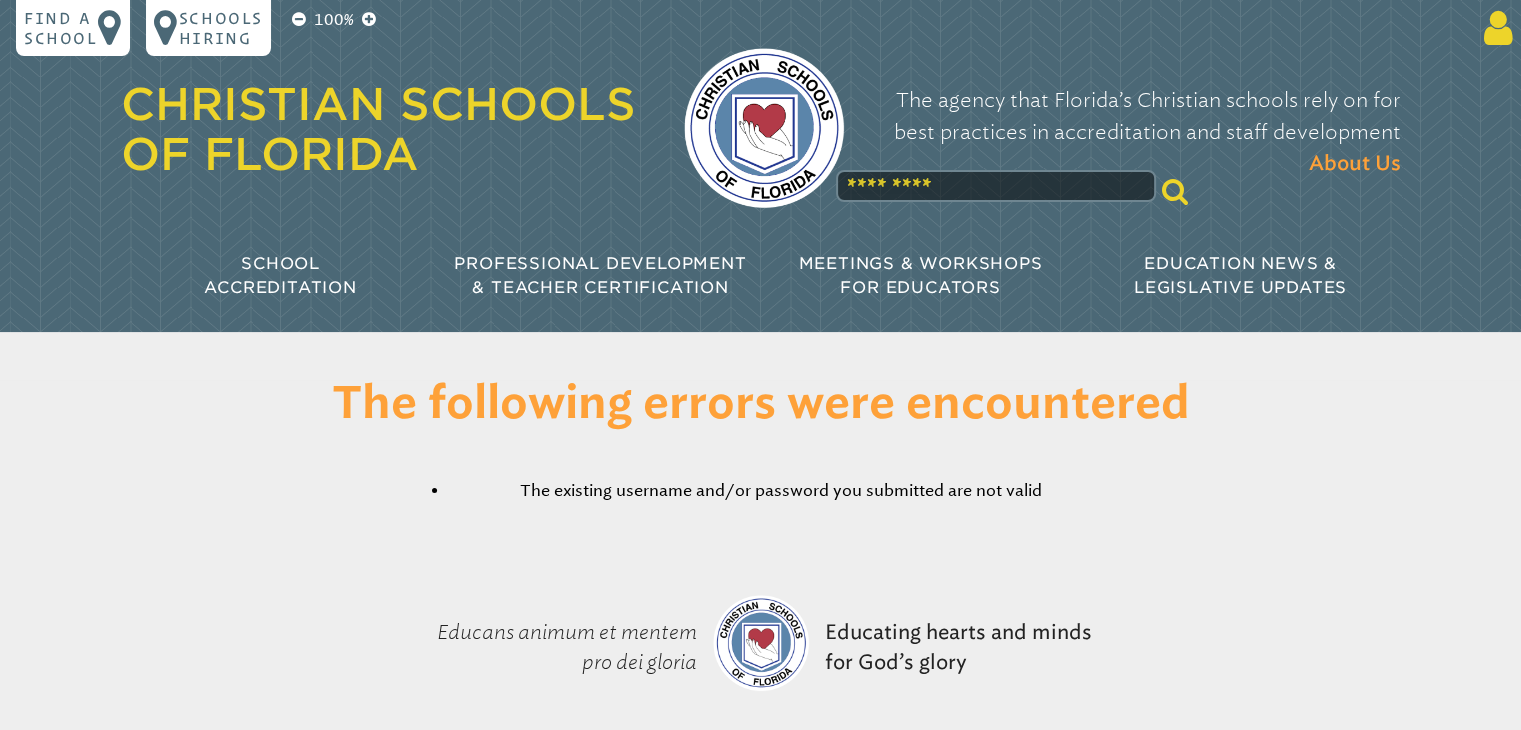type on "**********" 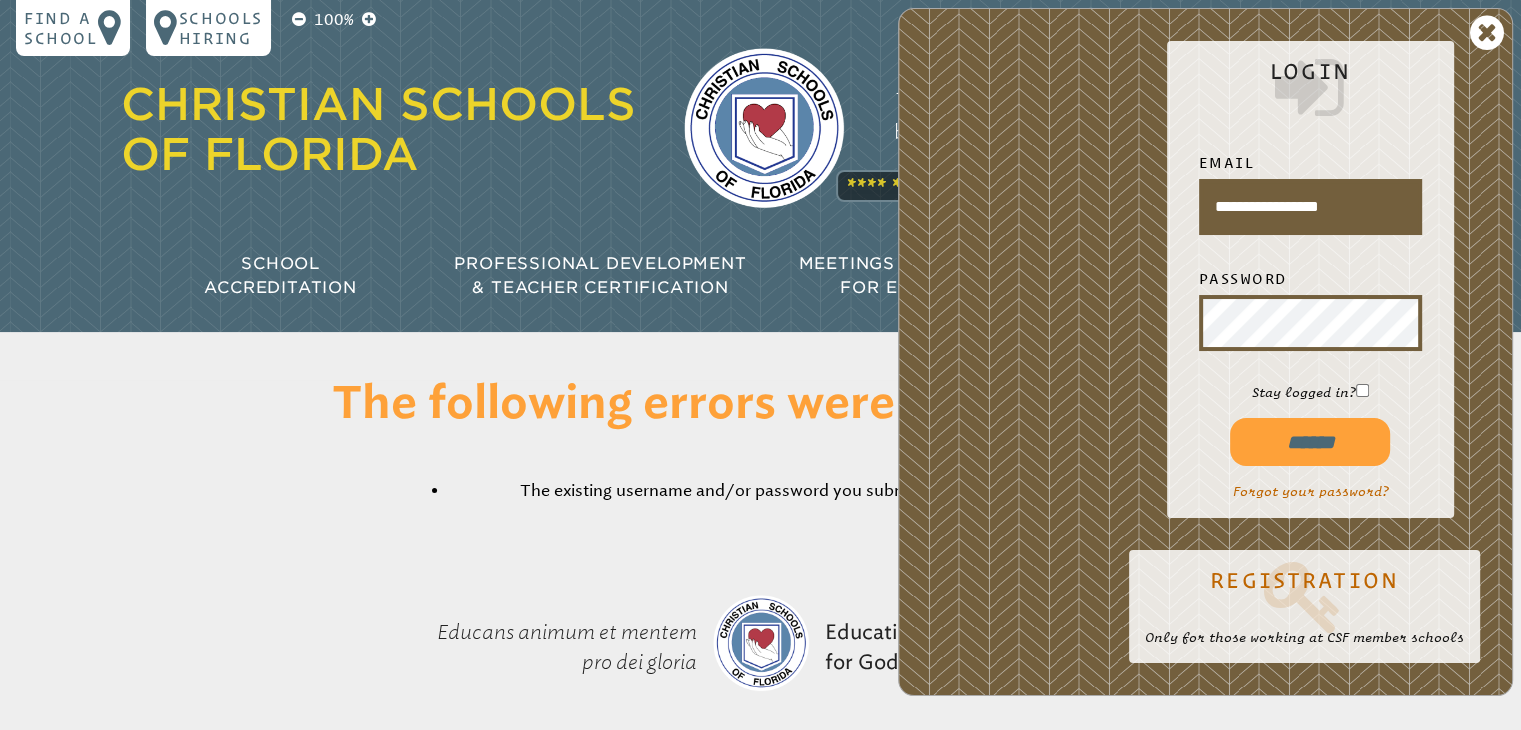 click on "******" at bounding box center [1310, 442] 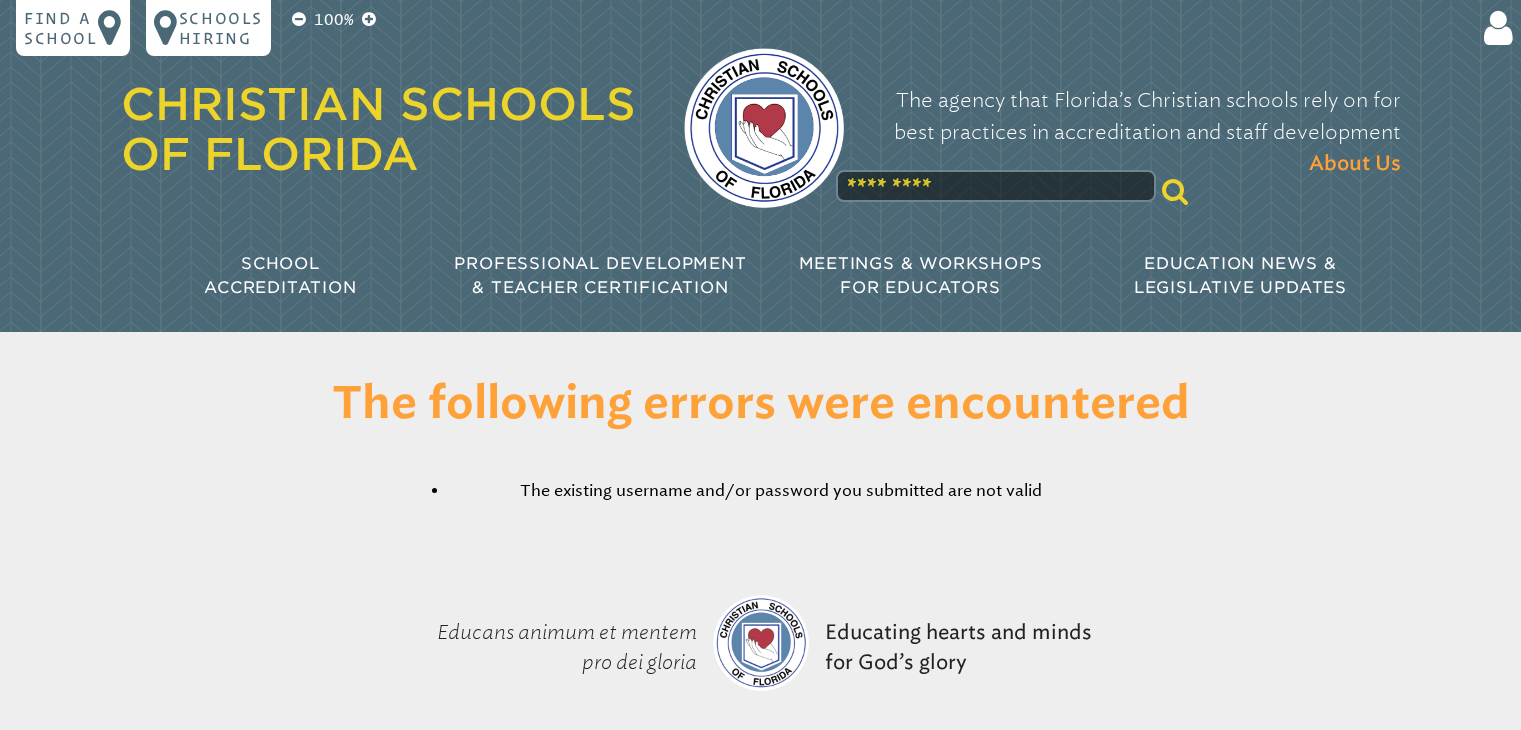 scroll, scrollTop: 0, scrollLeft: 0, axis: both 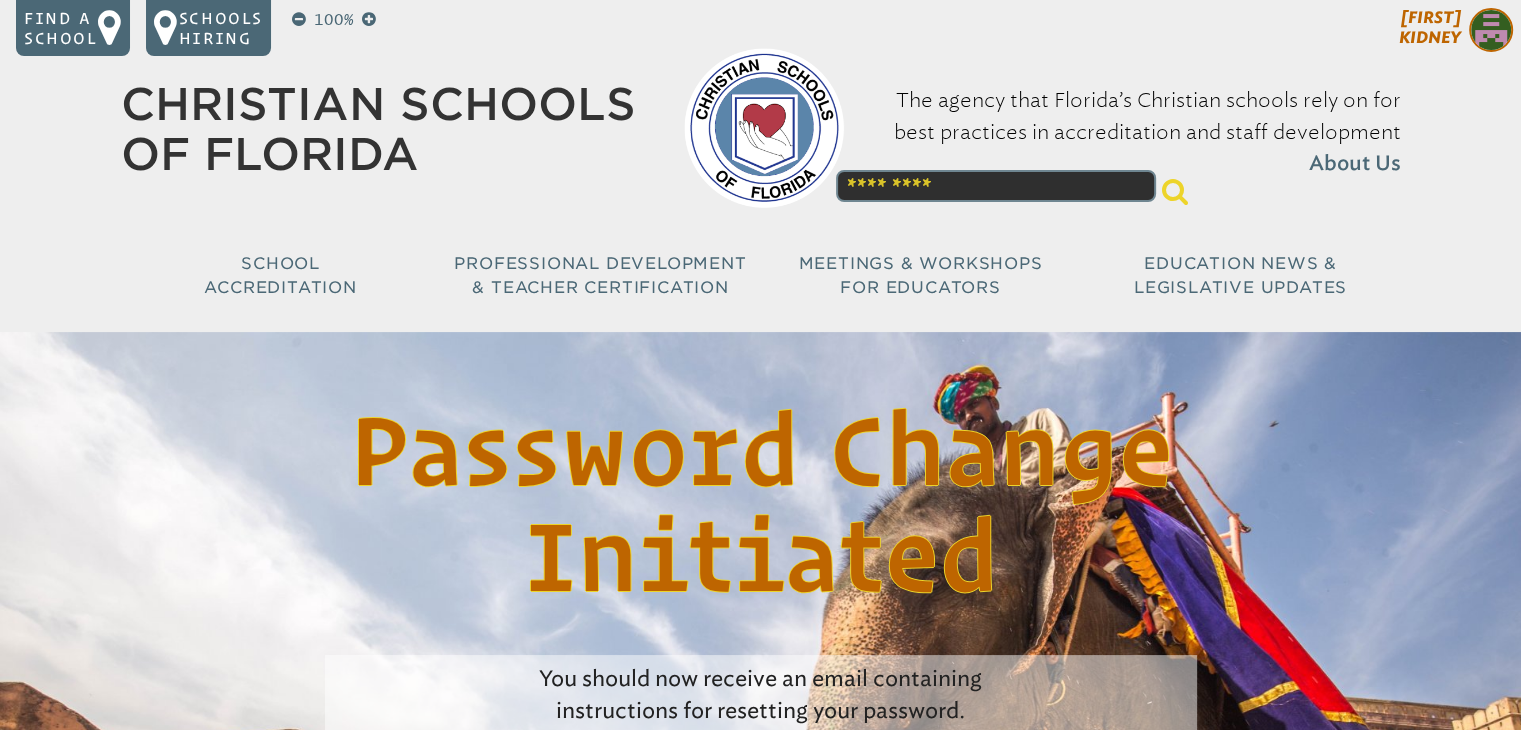 click on "[FIRST] [LAST]" at bounding box center [1430, 27] 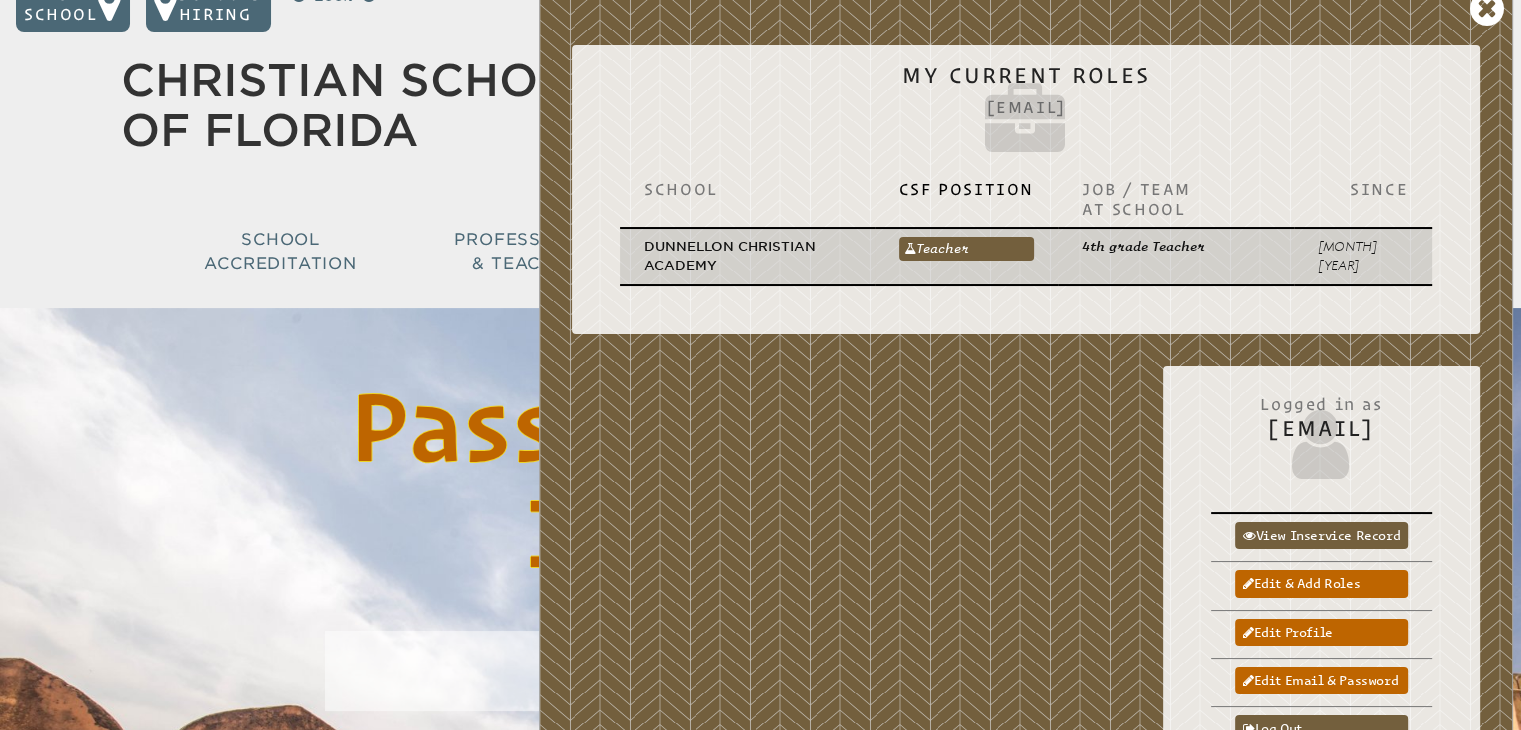 scroll, scrollTop: 0, scrollLeft: 0, axis: both 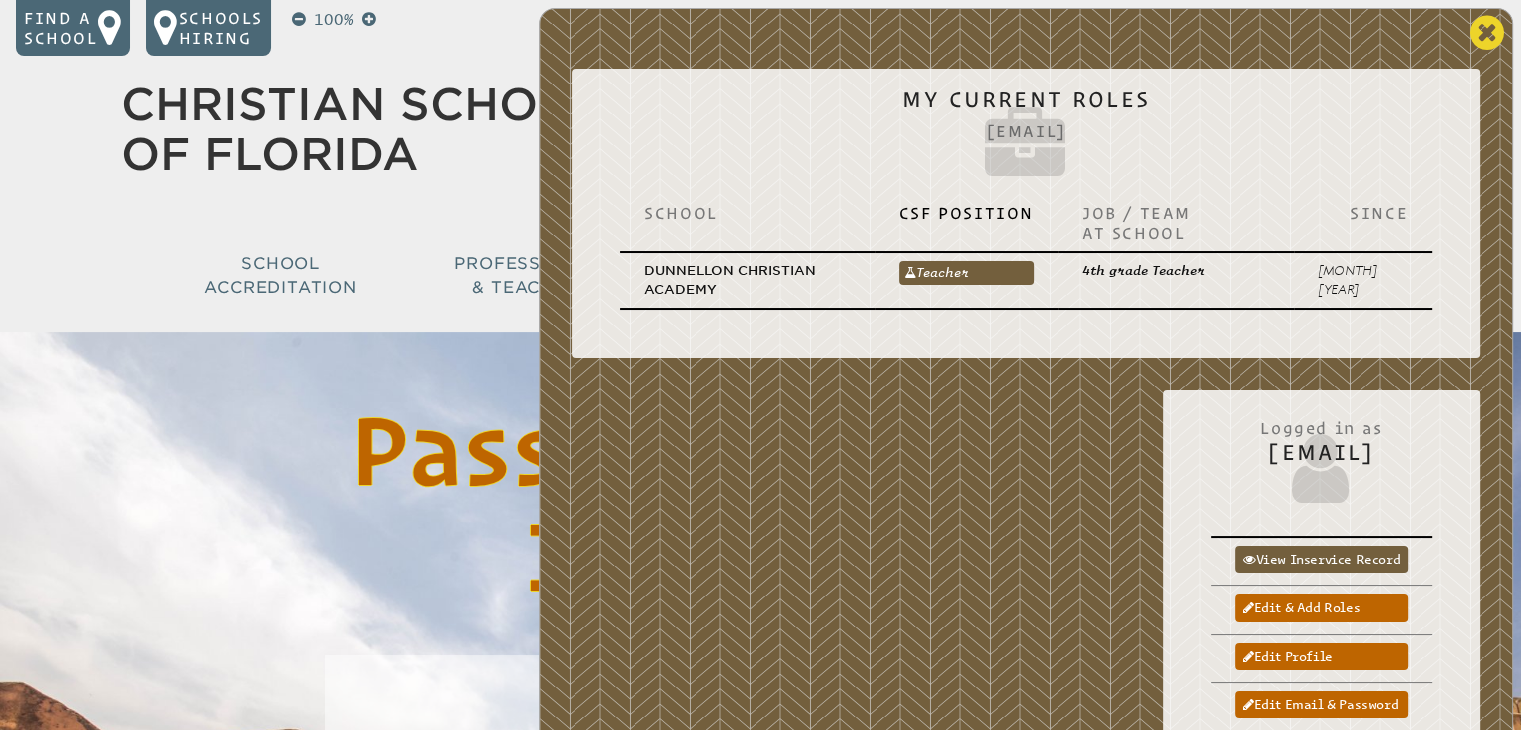 click at bounding box center (1487, 33) 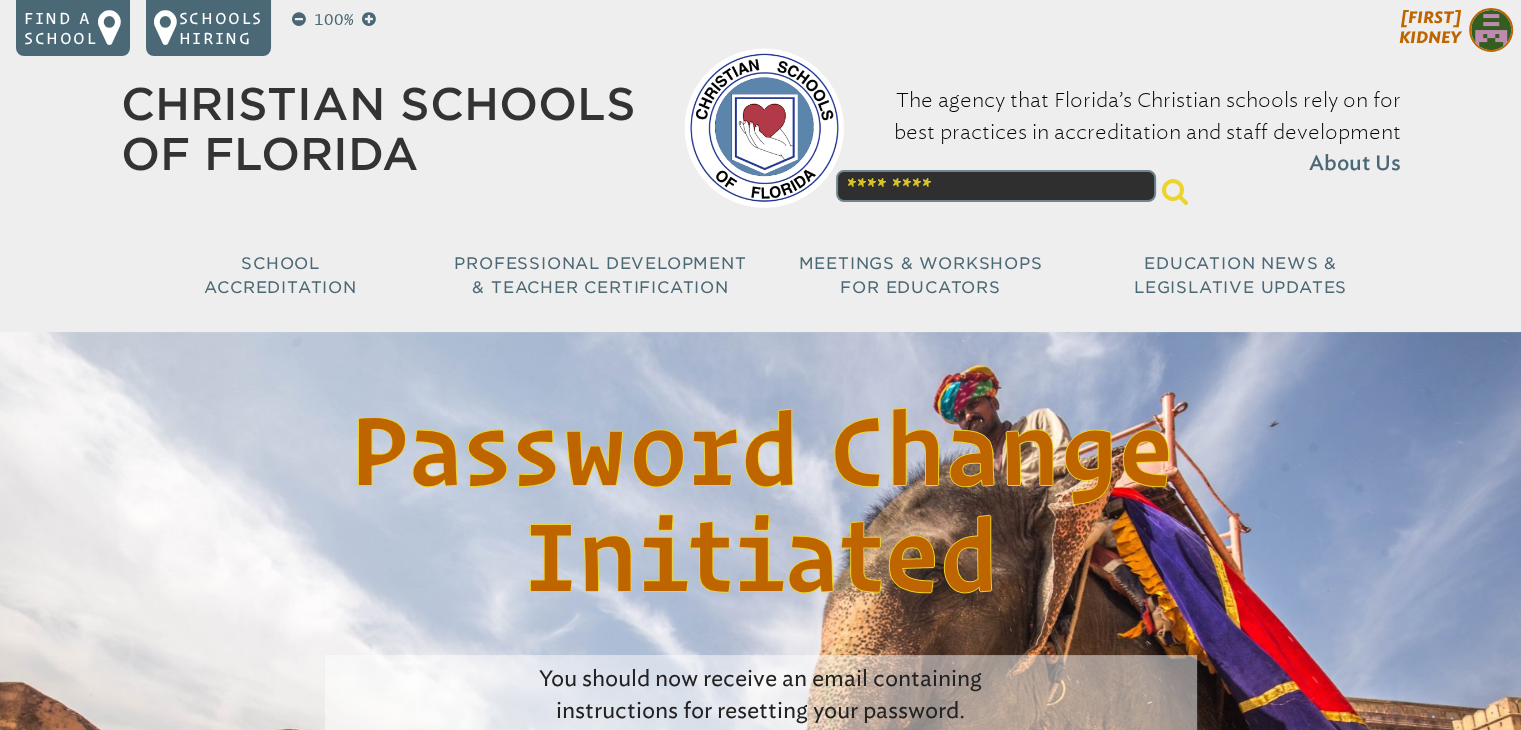 click on "[FIRST] [LAST]" at bounding box center (1430, 27) 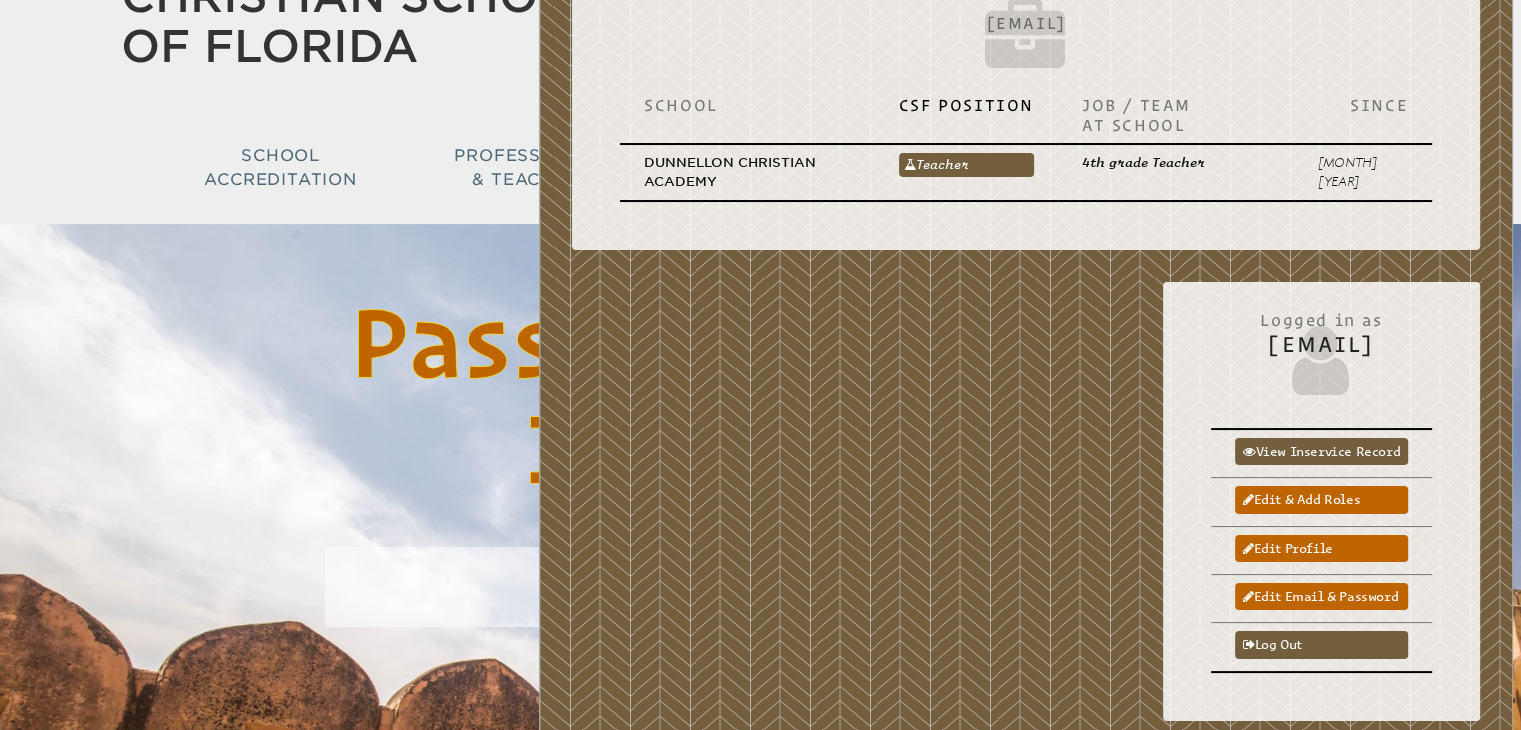 scroll, scrollTop: 151, scrollLeft: 0, axis: vertical 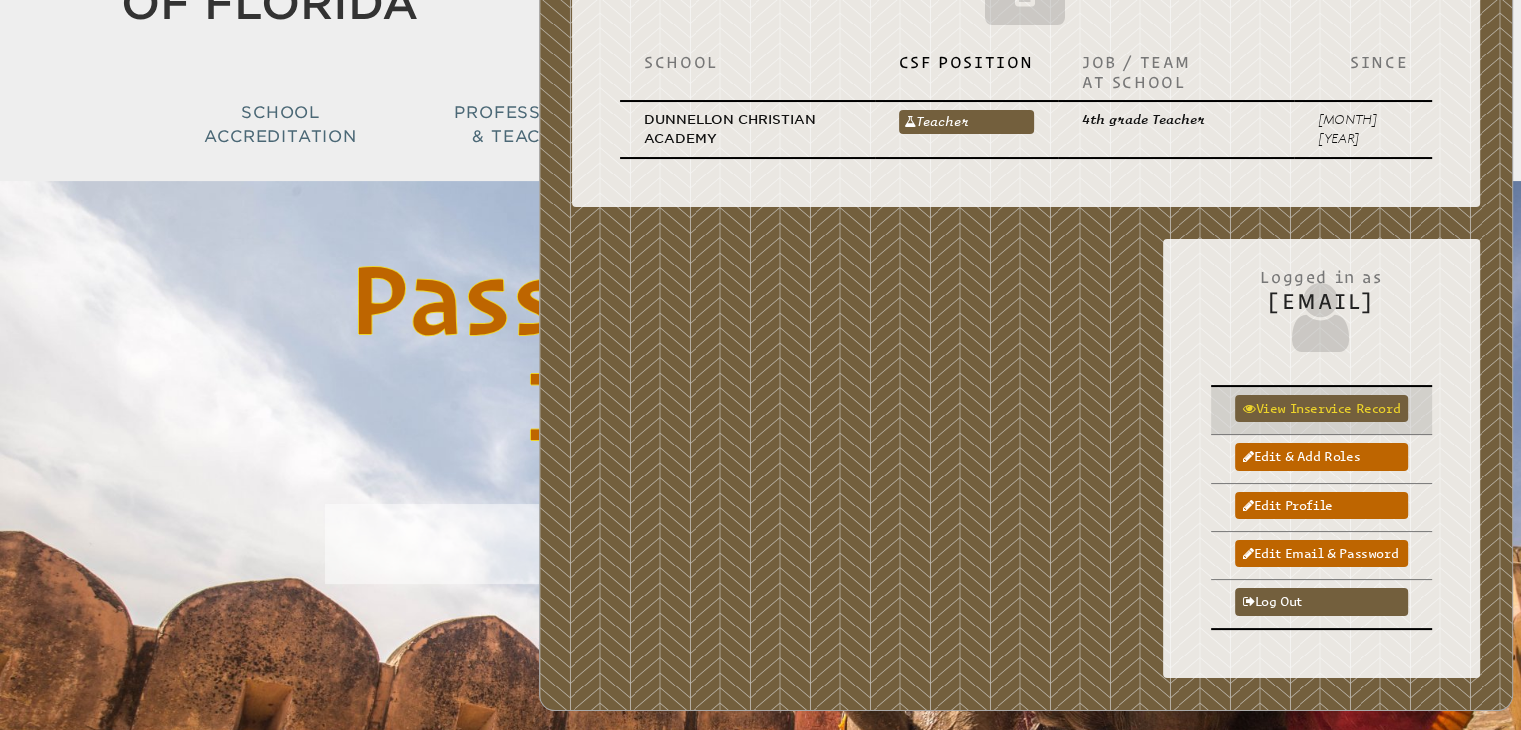 click on "View inservice record" at bounding box center [1321, 408] 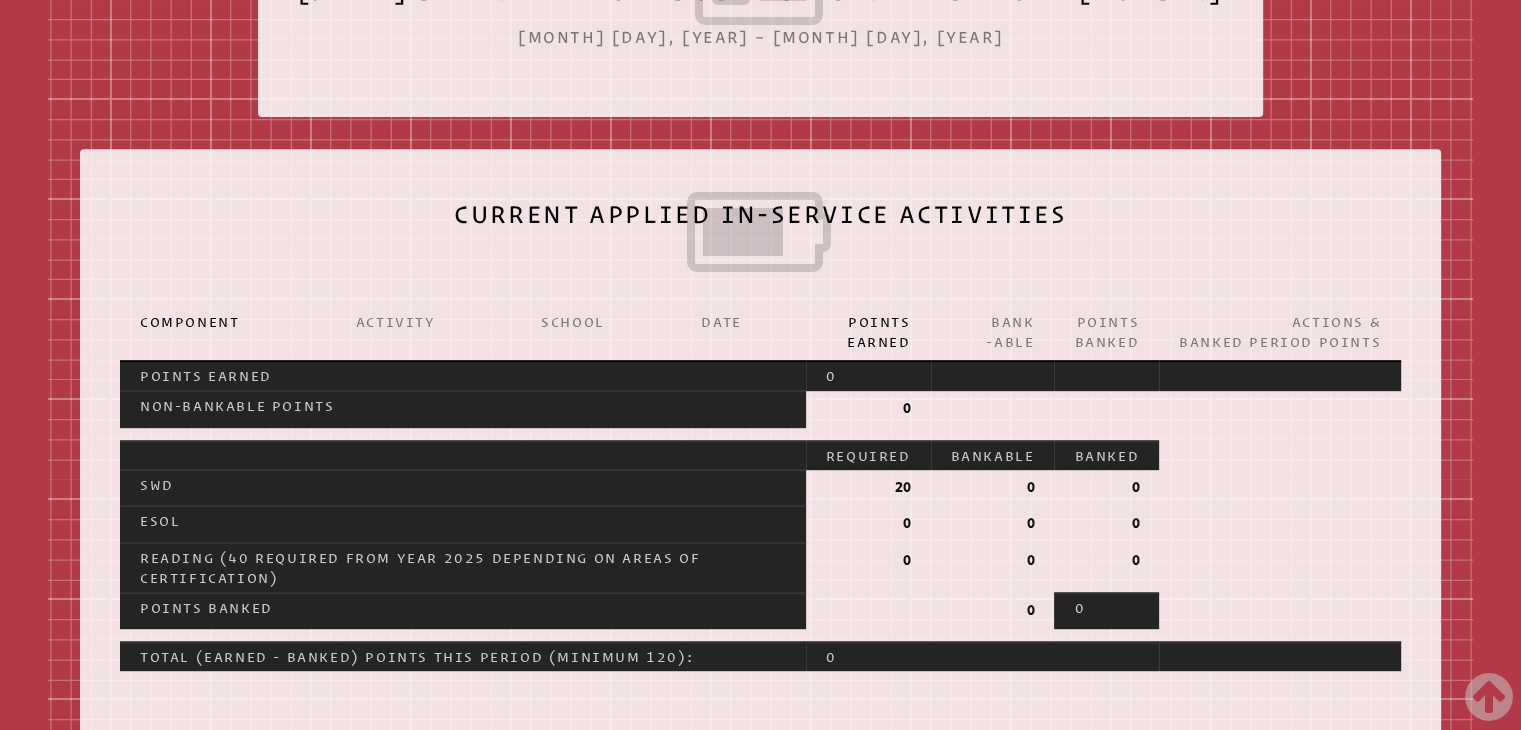 scroll, scrollTop: 832, scrollLeft: 0, axis: vertical 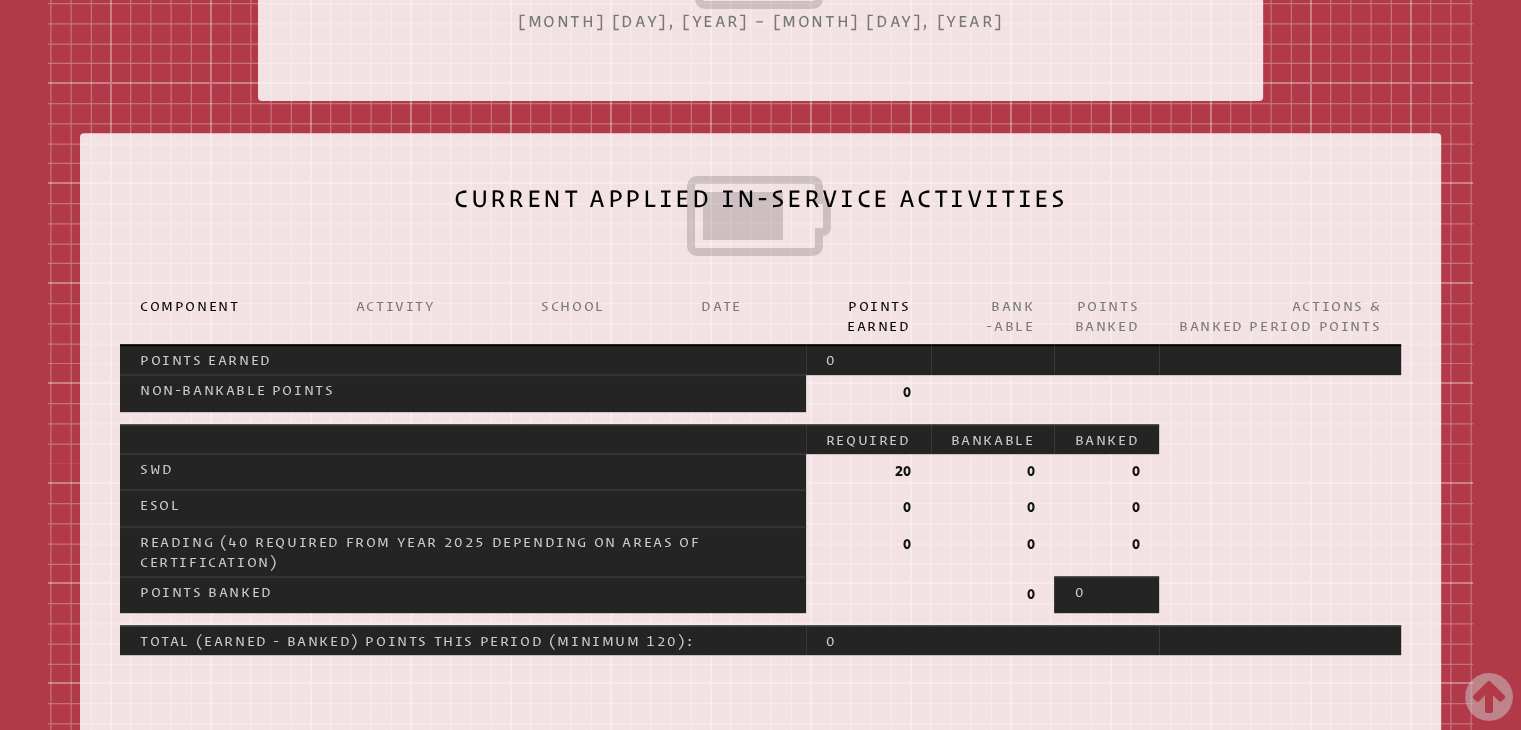 click on "0" at bounding box center (868, 508) 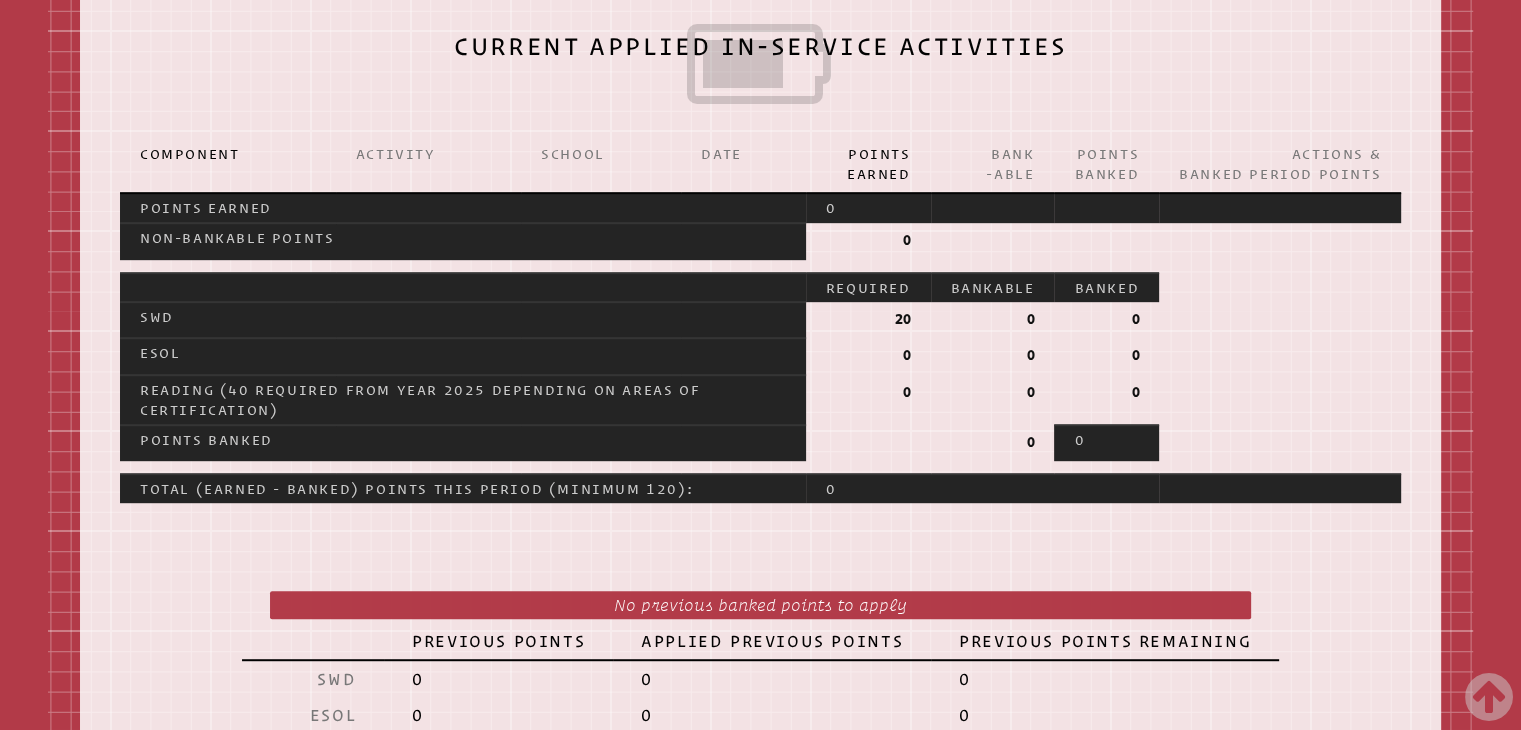 scroll, scrollTop: 986, scrollLeft: 0, axis: vertical 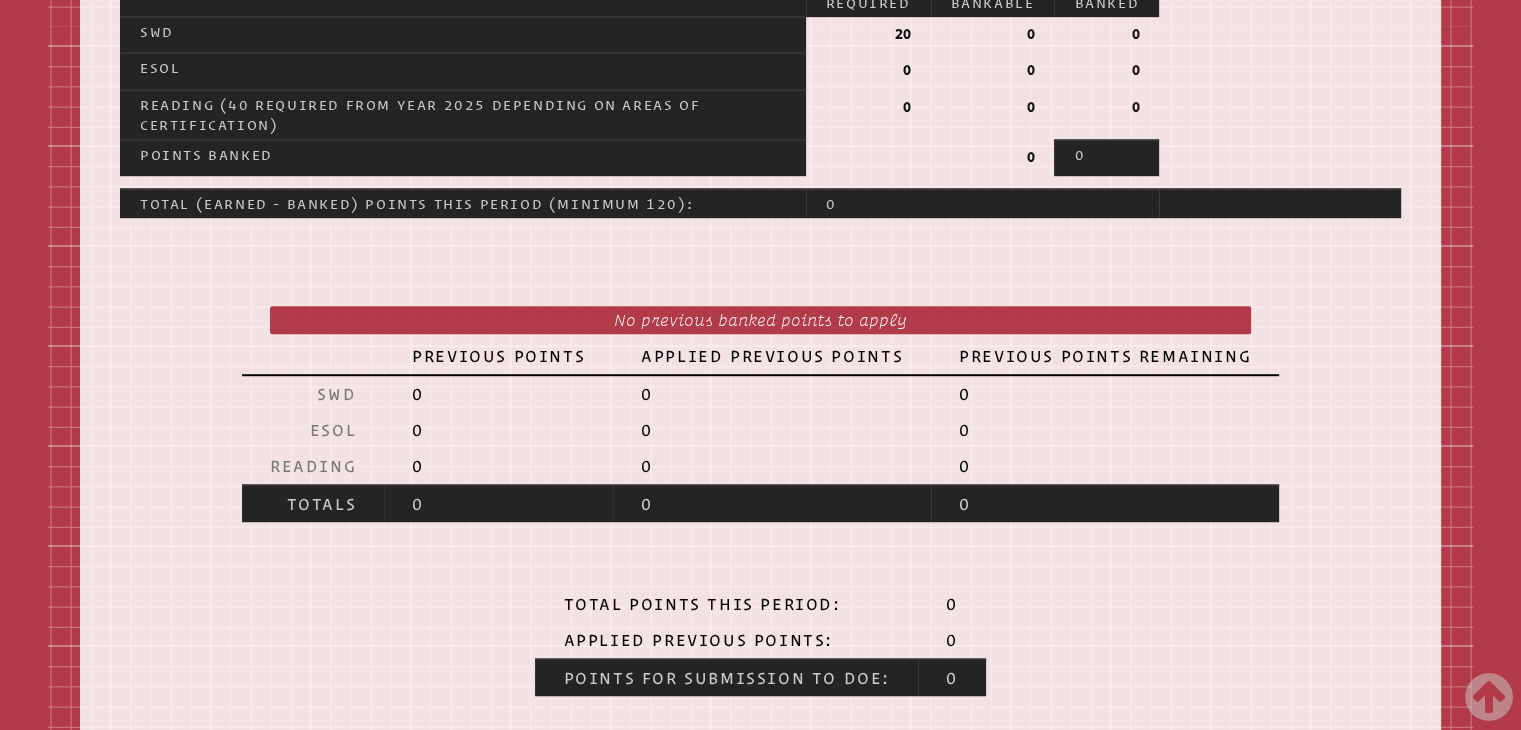 drag, startPoint x: 1535, startPoint y: 315, endPoint x: 943, endPoint y: 540, distance: 633.31586 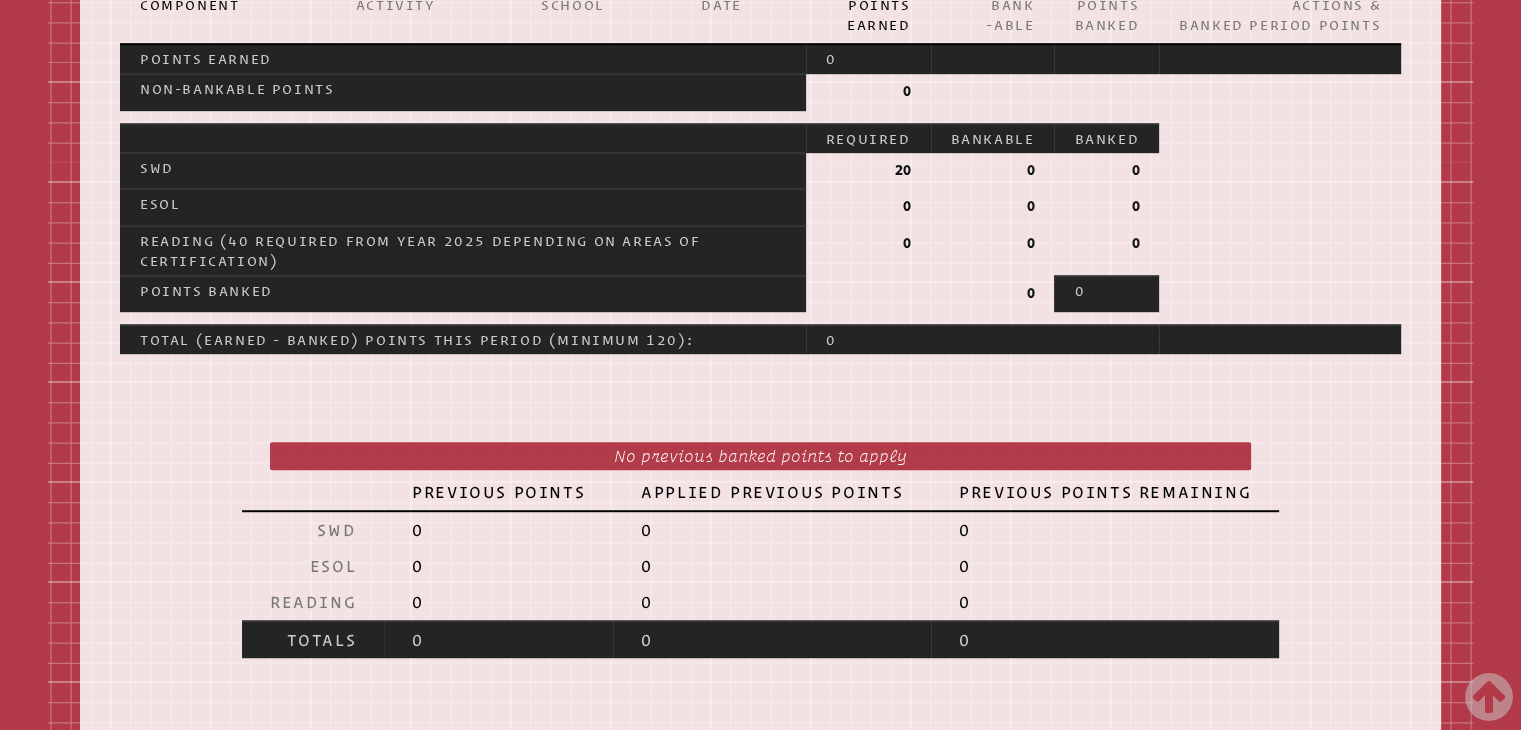 scroll, scrollTop: 1131, scrollLeft: 0, axis: vertical 